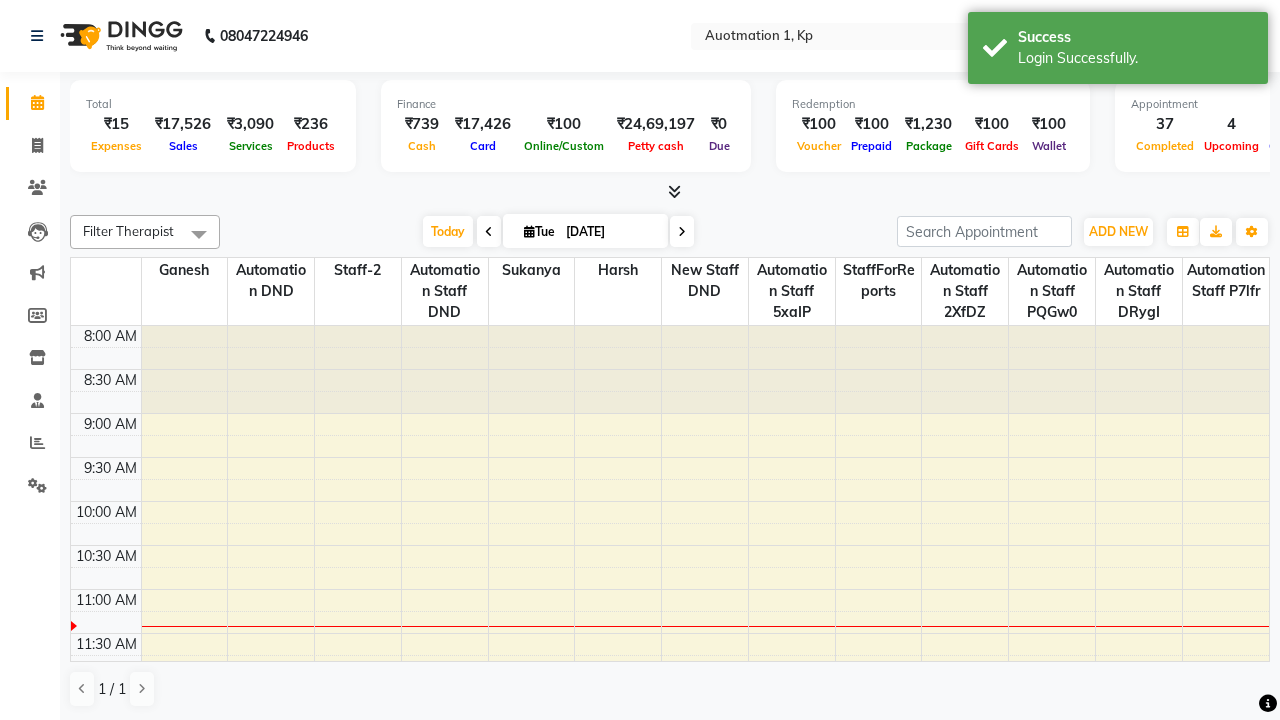 scroll, scrollTop: 0, scrollLeft: 0, axis: both 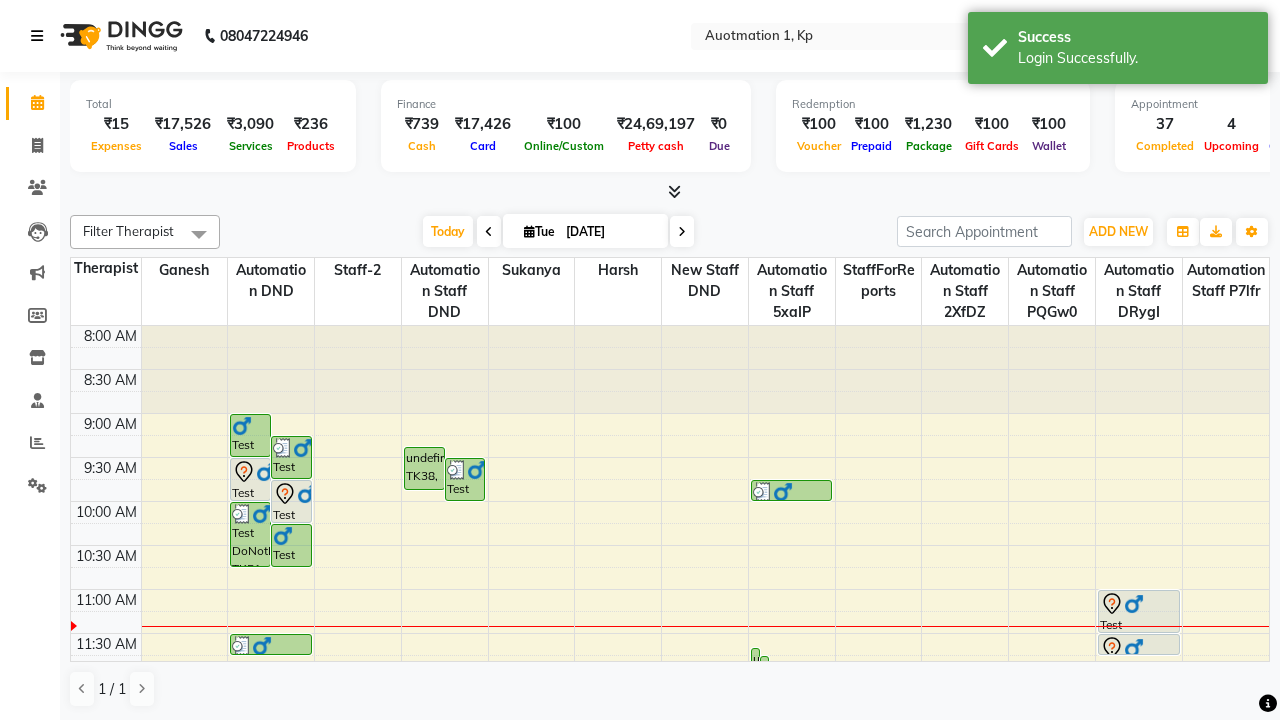 click at bounding box center (37, 36) 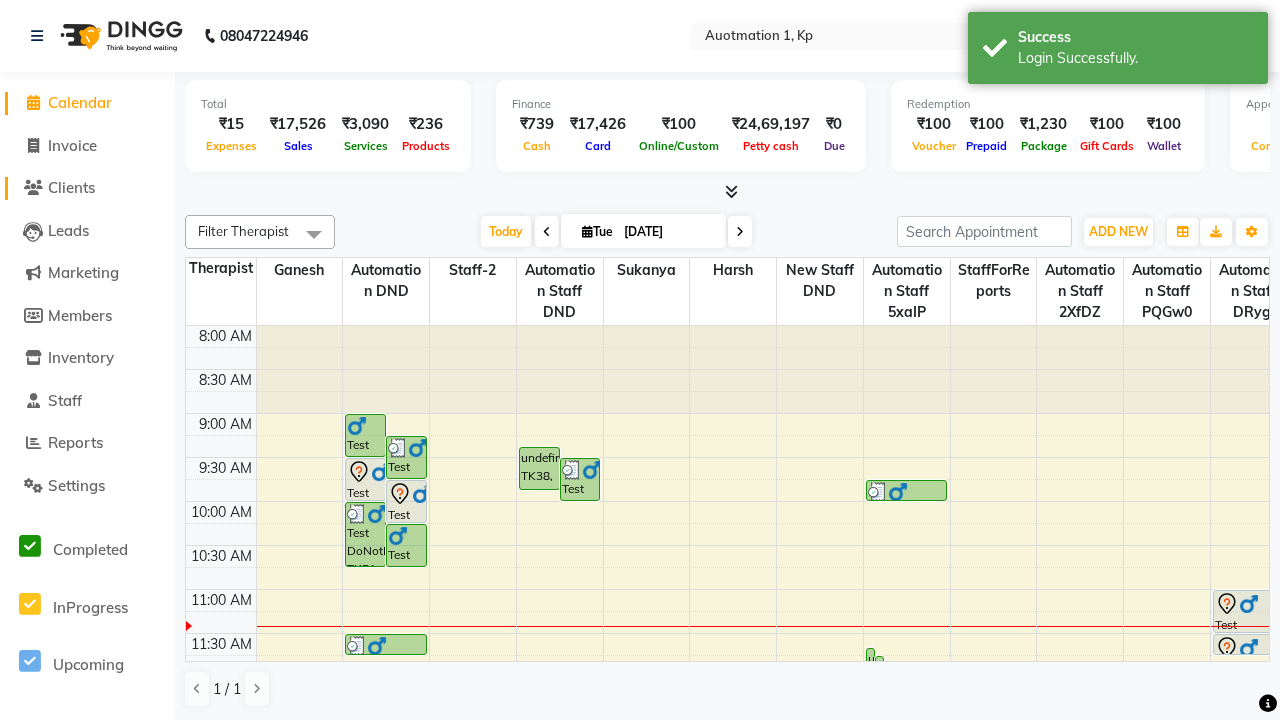 click on "Clients" 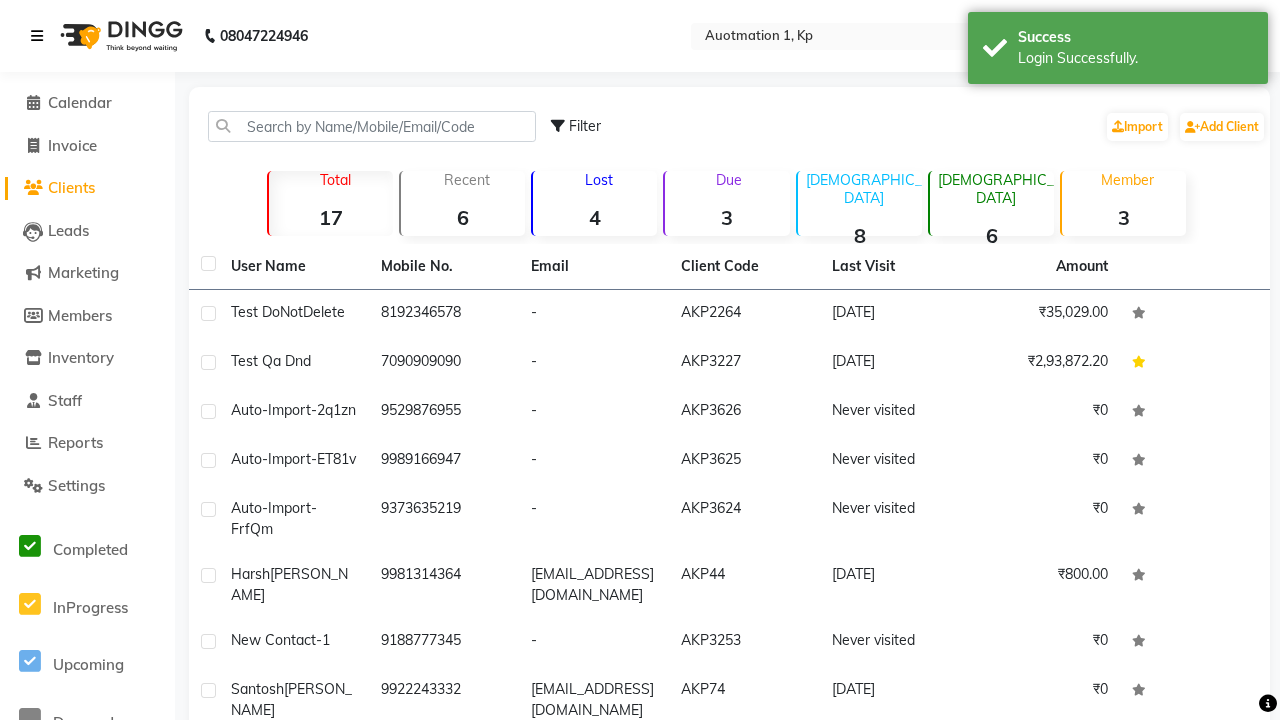 click at bounding box center [37, 36] 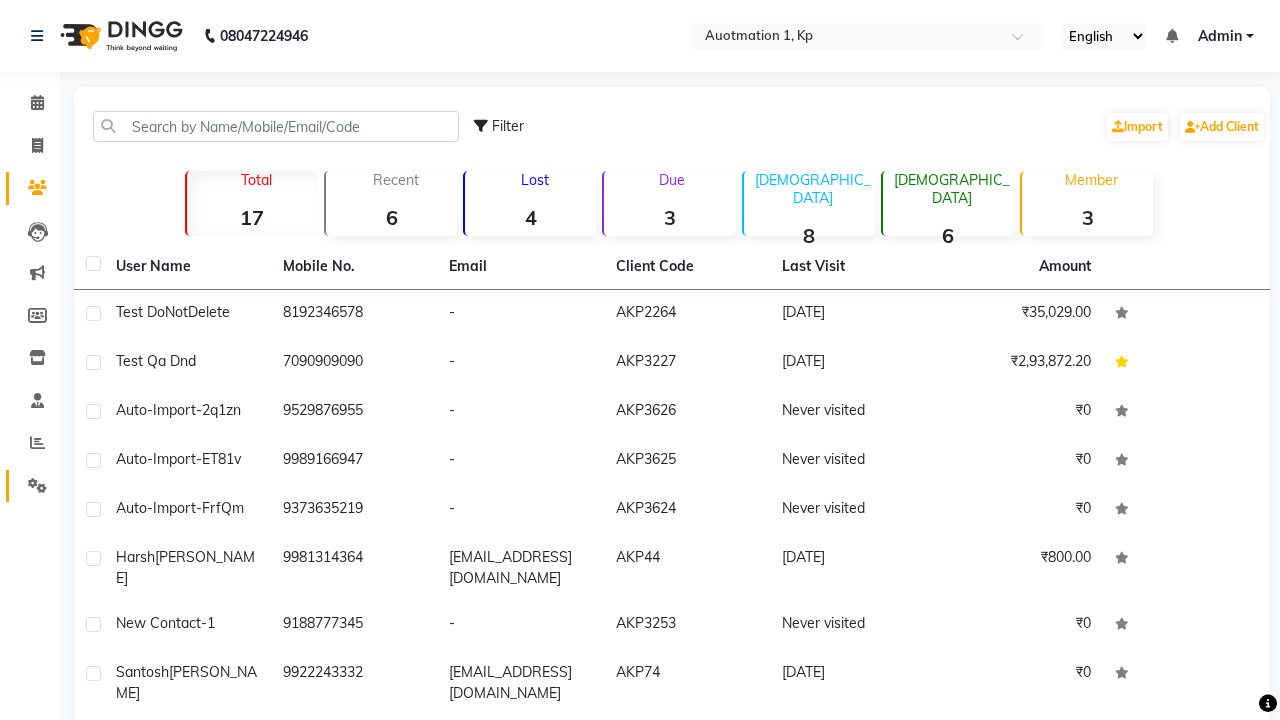 click 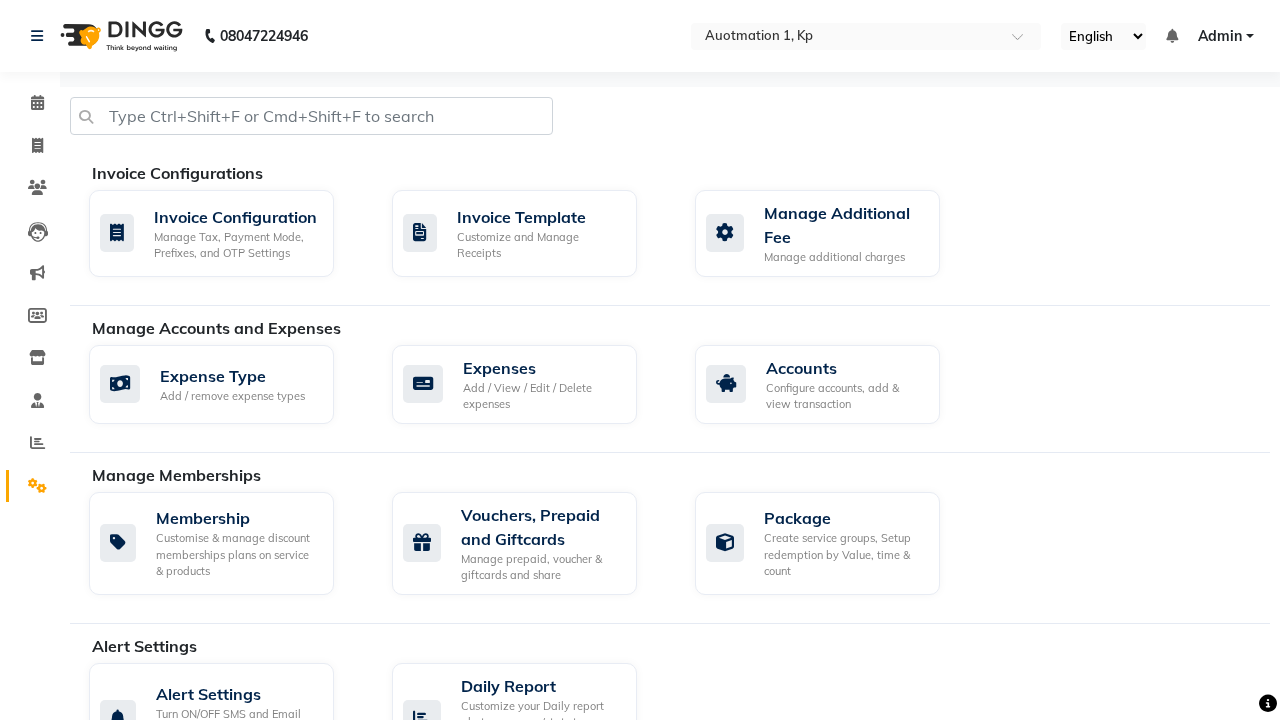 click on "Manage reset opening cash, change password." 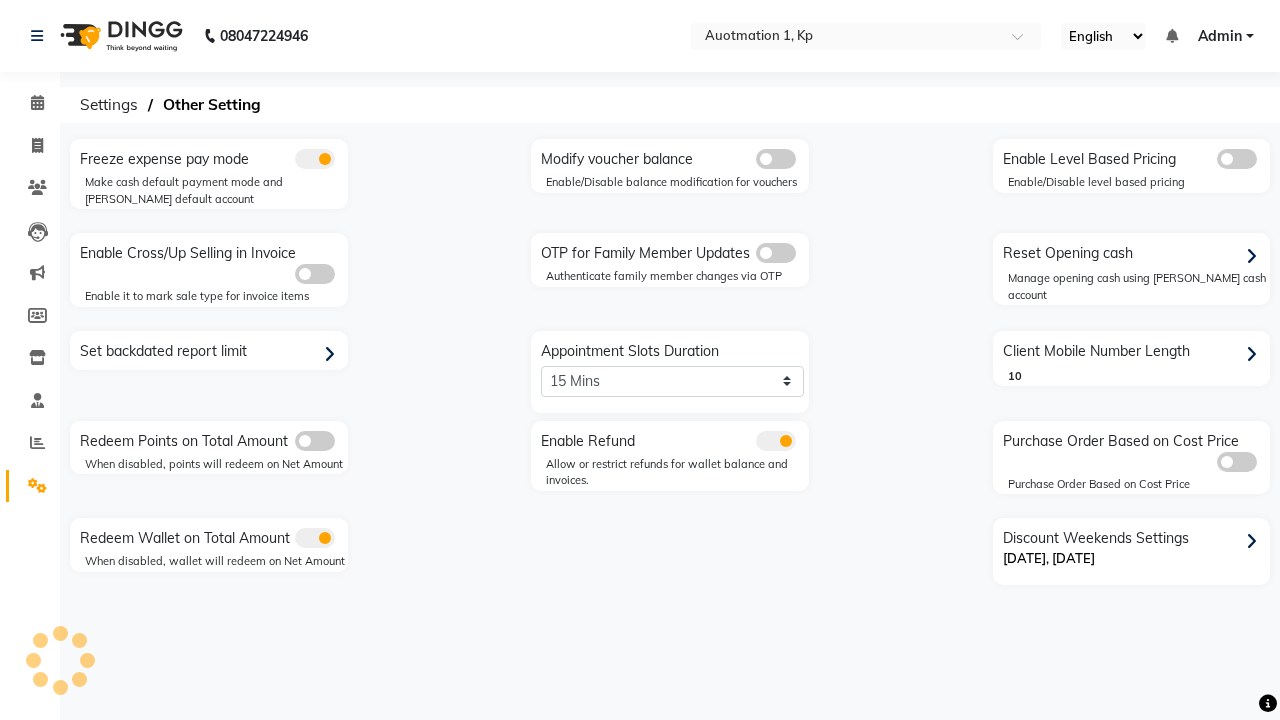 click 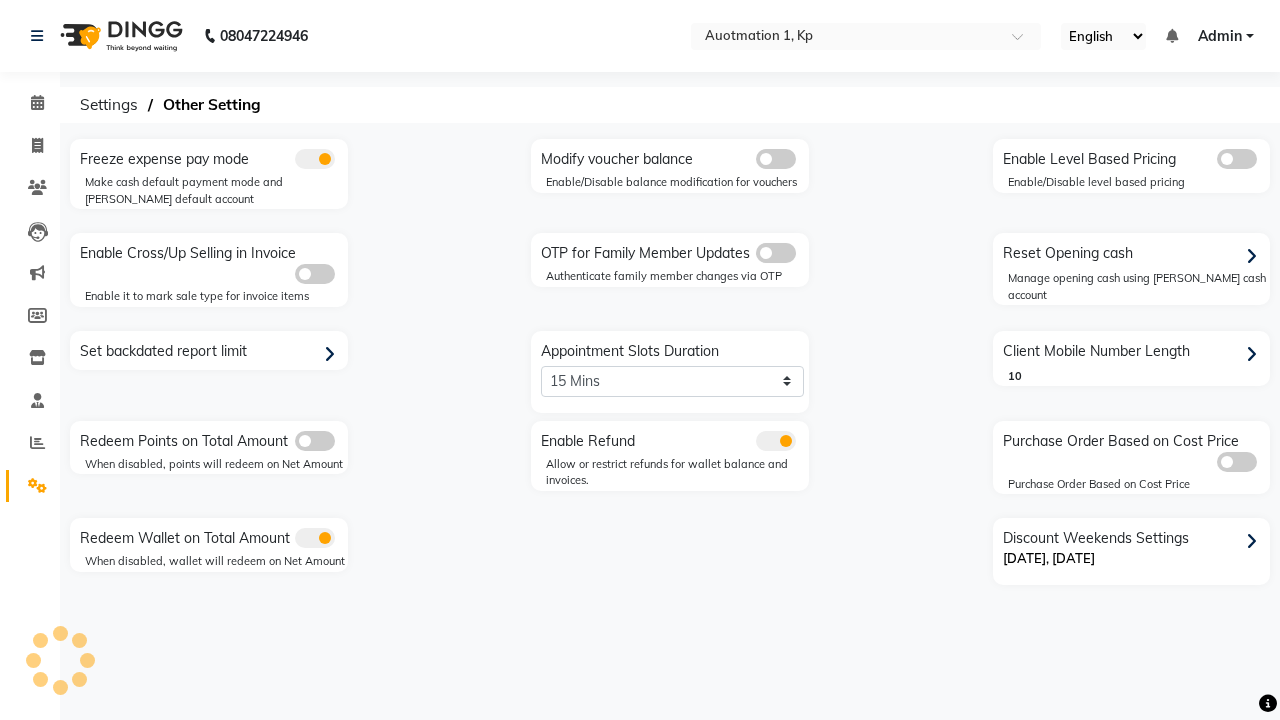 click 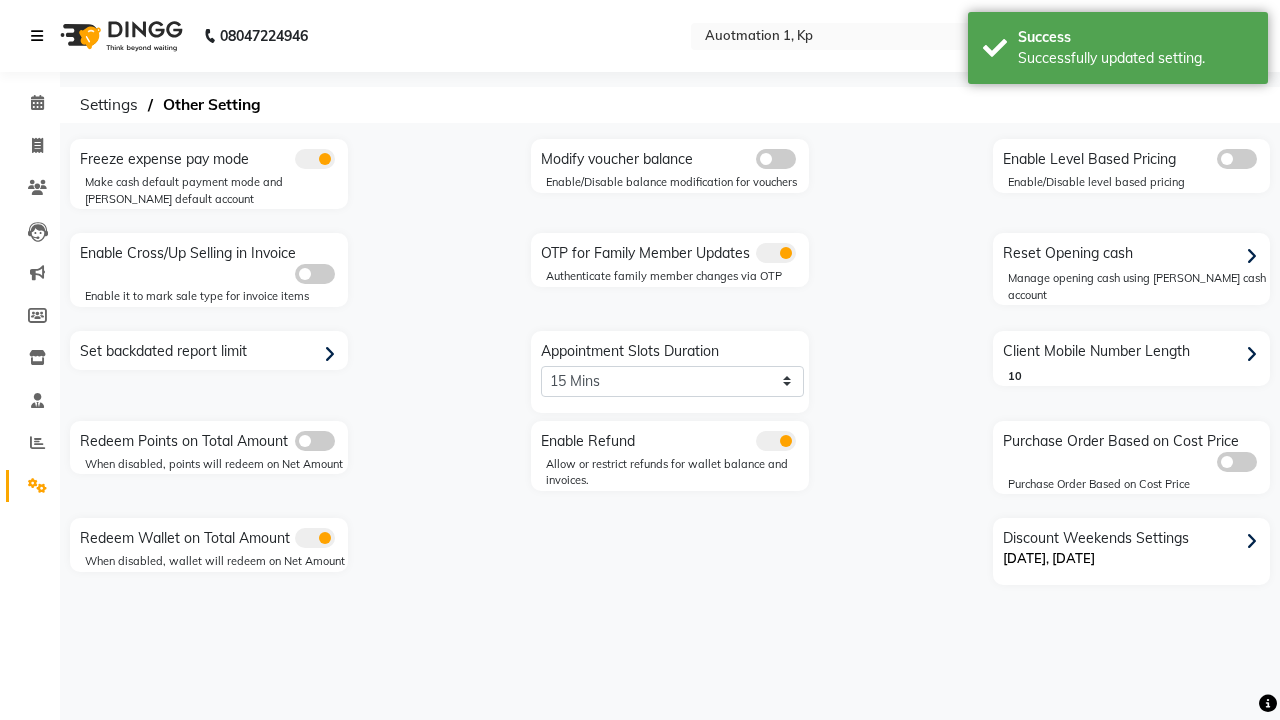 click at bounding box center (37, 36) 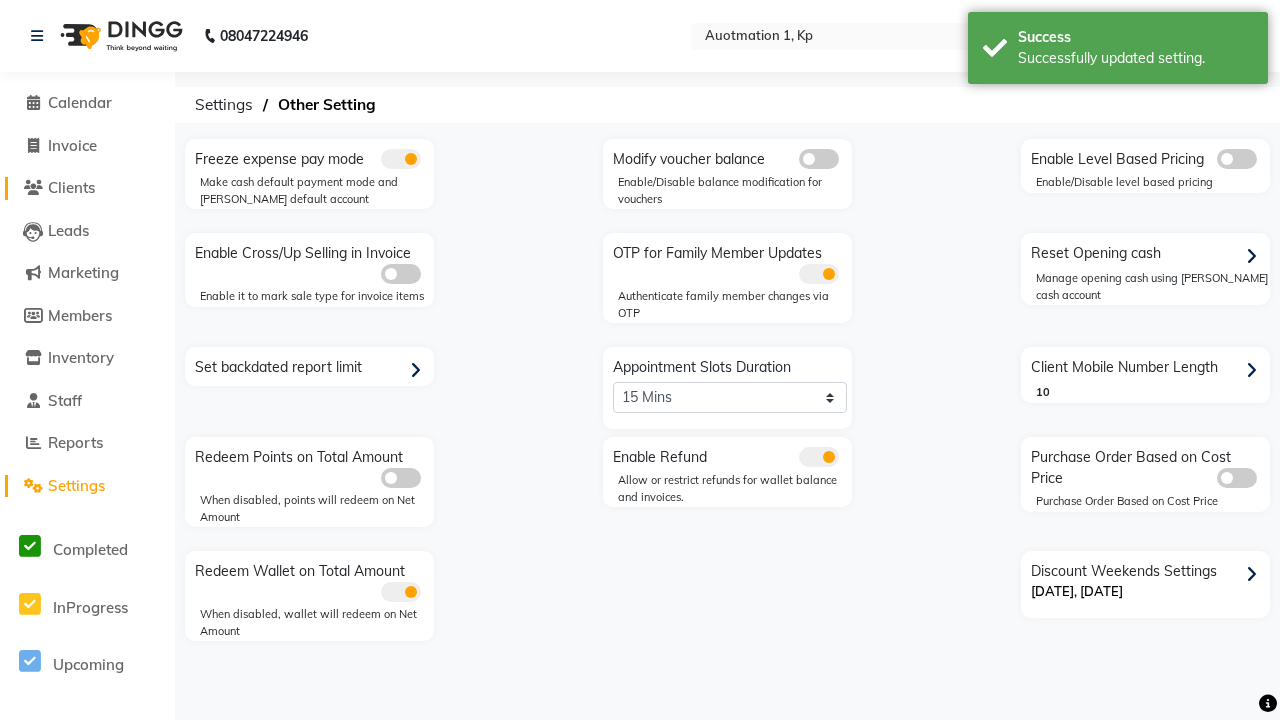 click on "Clients" 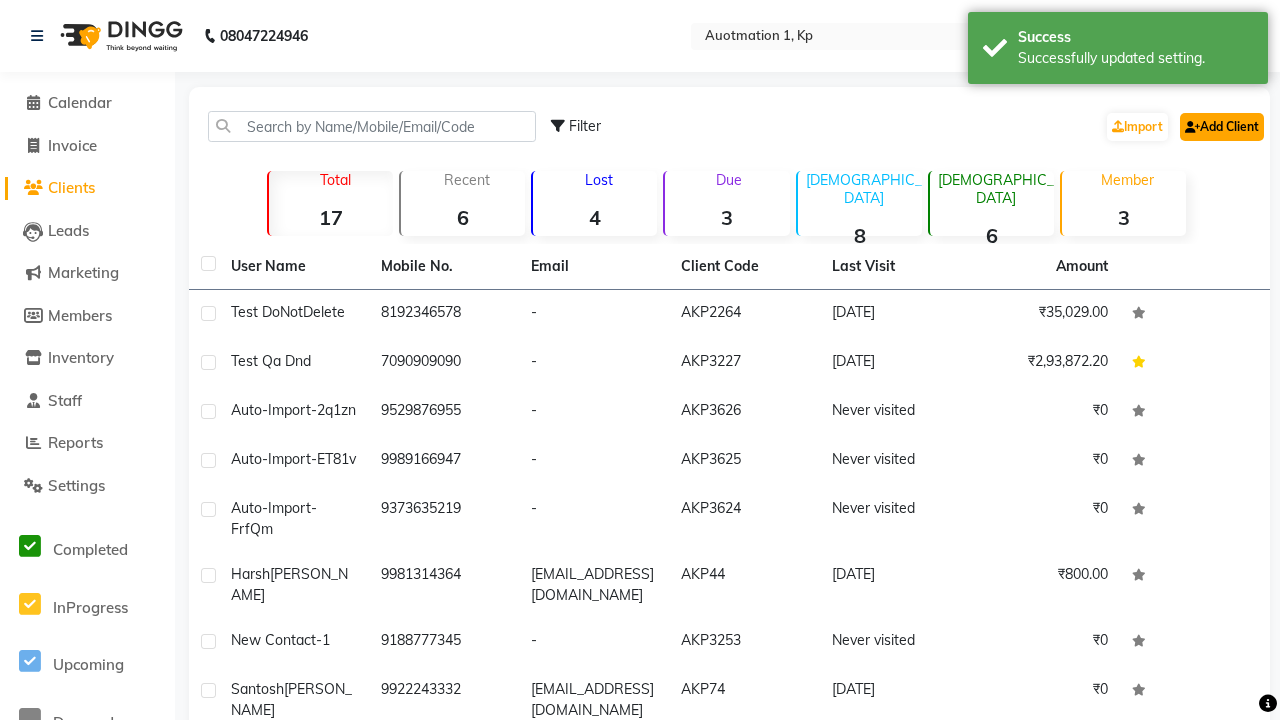 click on "Add Client" 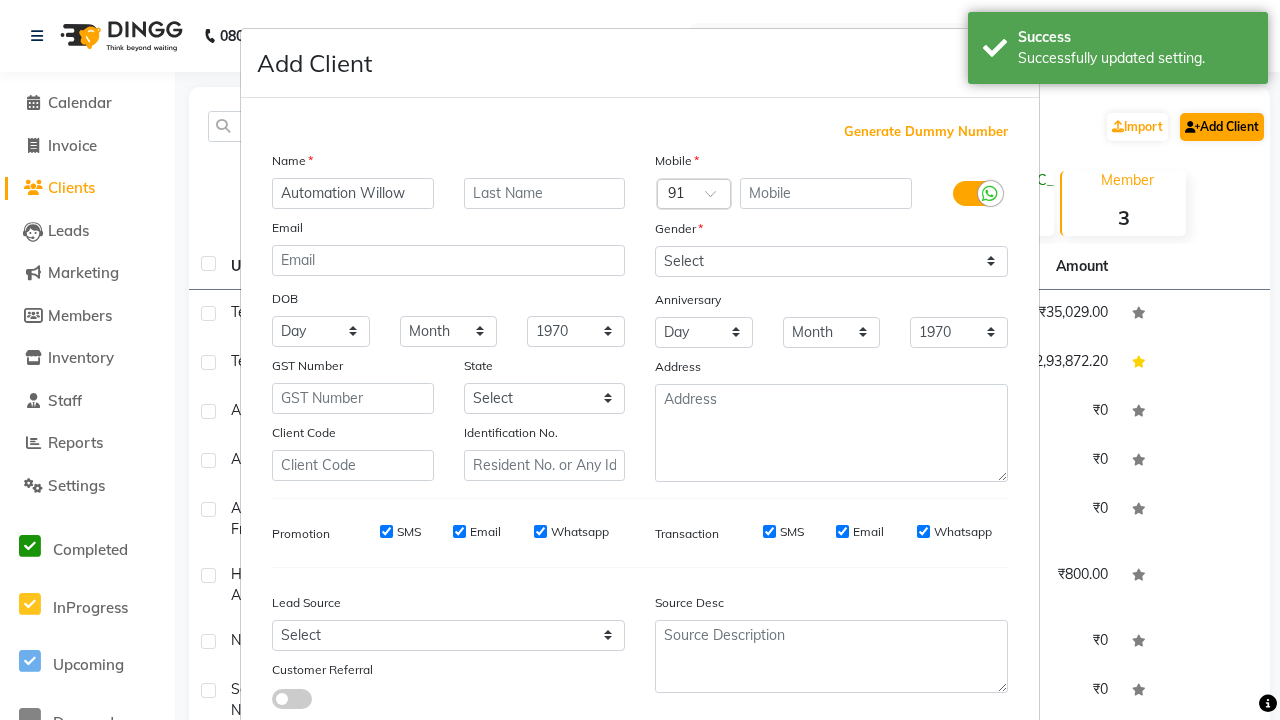 type on "Automation Willow" 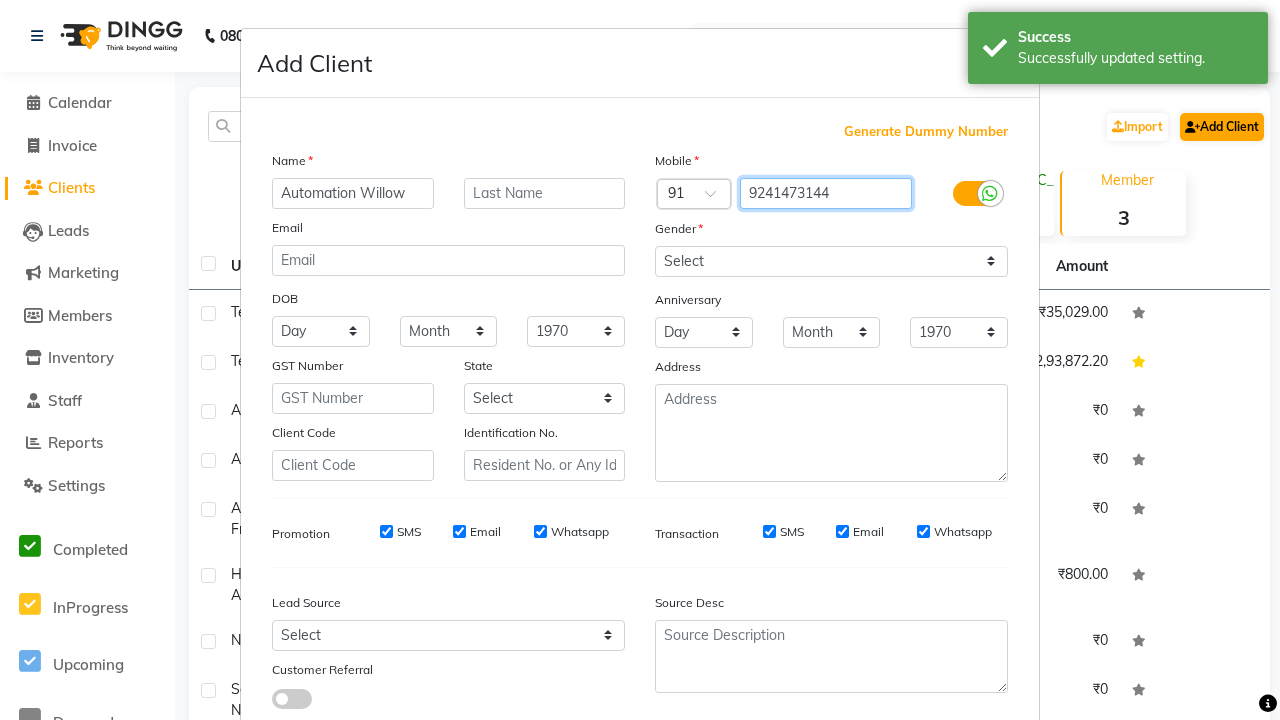 type on "9241473144" 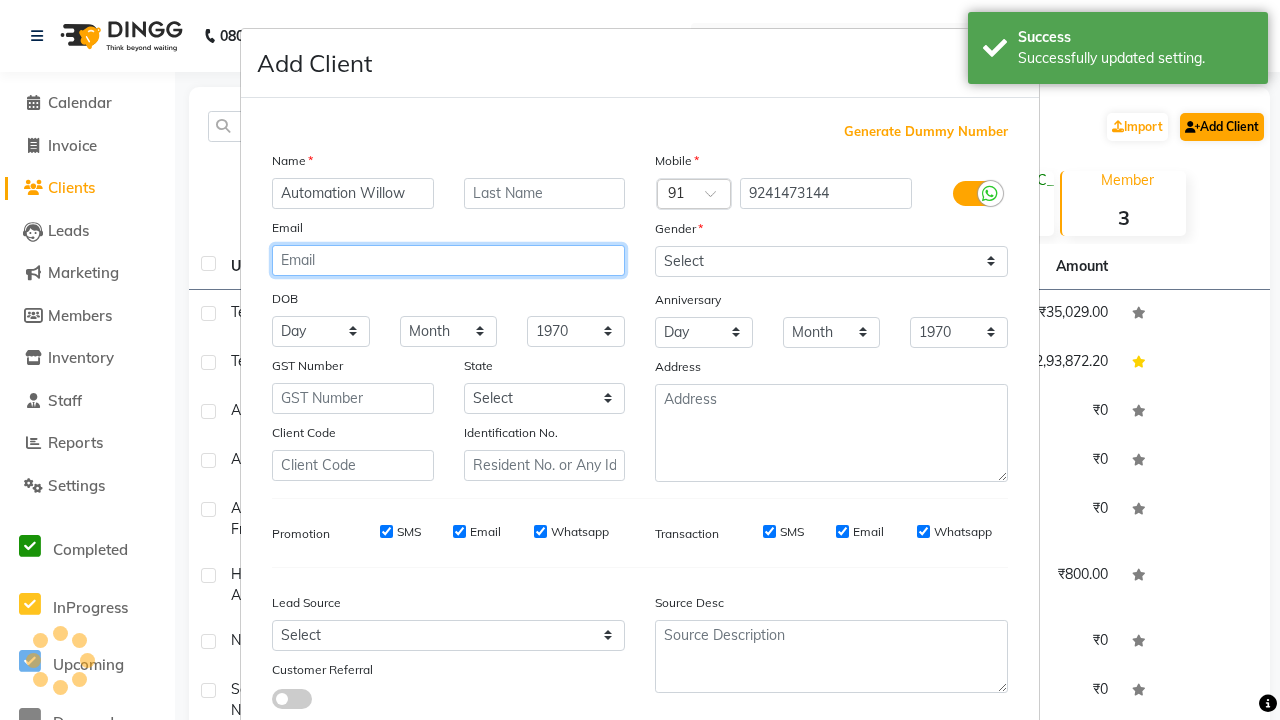 type on "[EMAIL_ADDRESS][DOMAIN_NAME]" 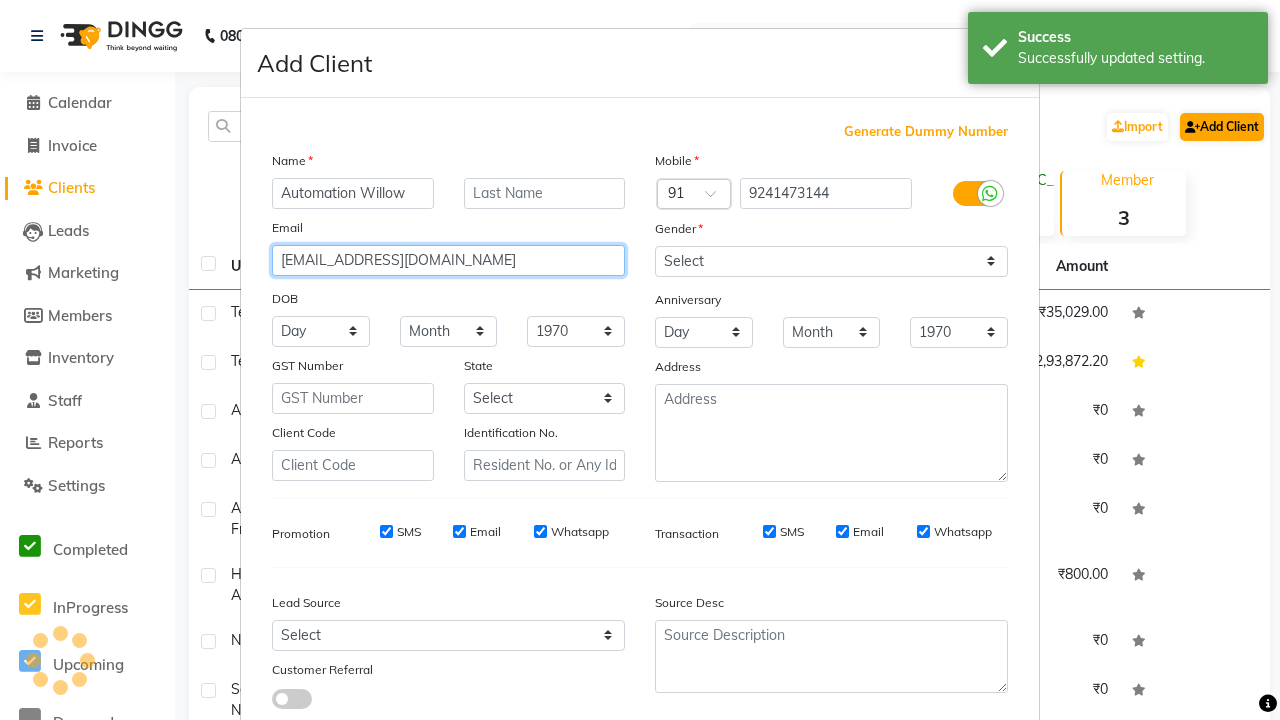 select on "[DEMOGRAPHIC_DATA]" 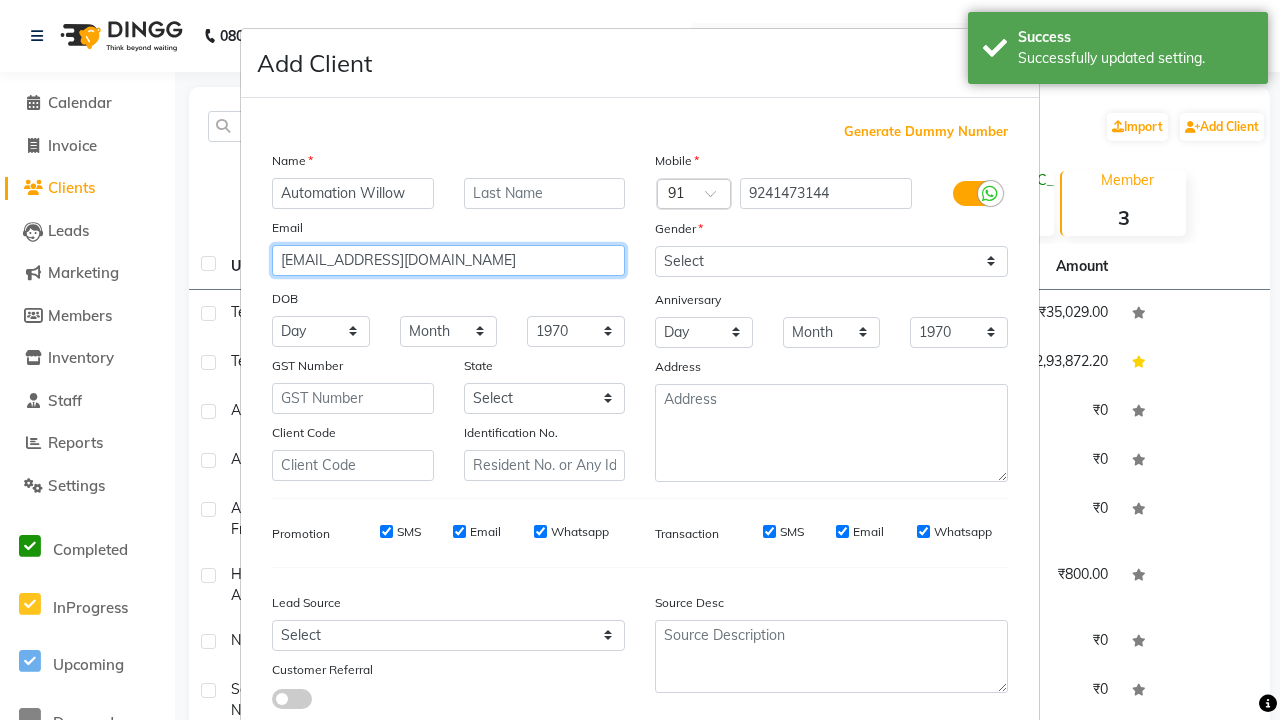type on "[EMAIL_ADDRESS][DOMAIN_NAME]" 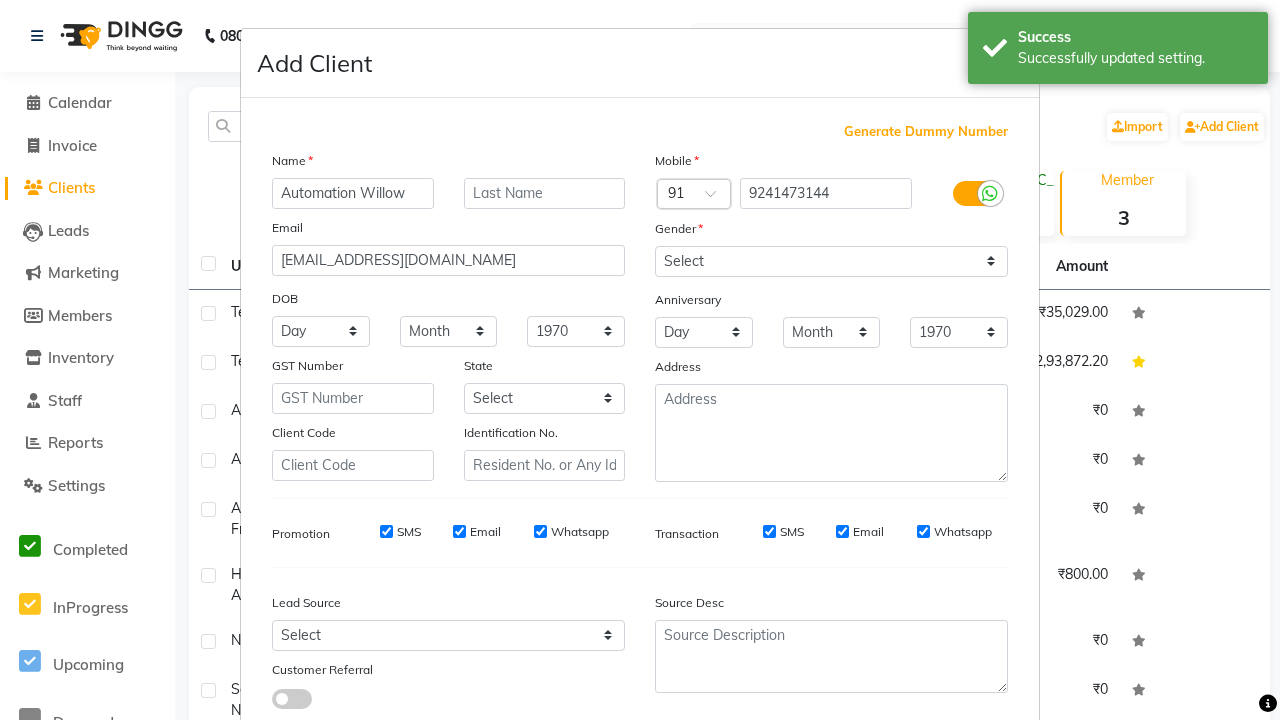 click on "Add" at bounding box center (906, 781) 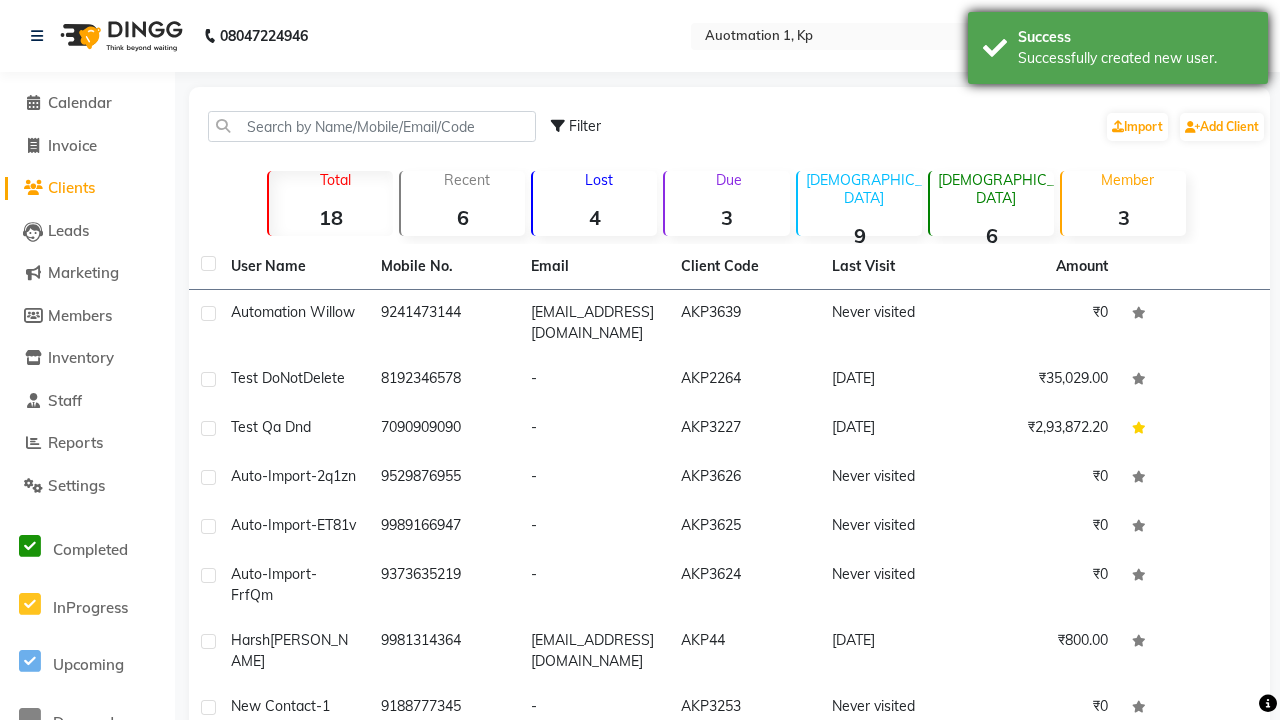 click on "Successfully created new user." at bounding box center [1135, 58] 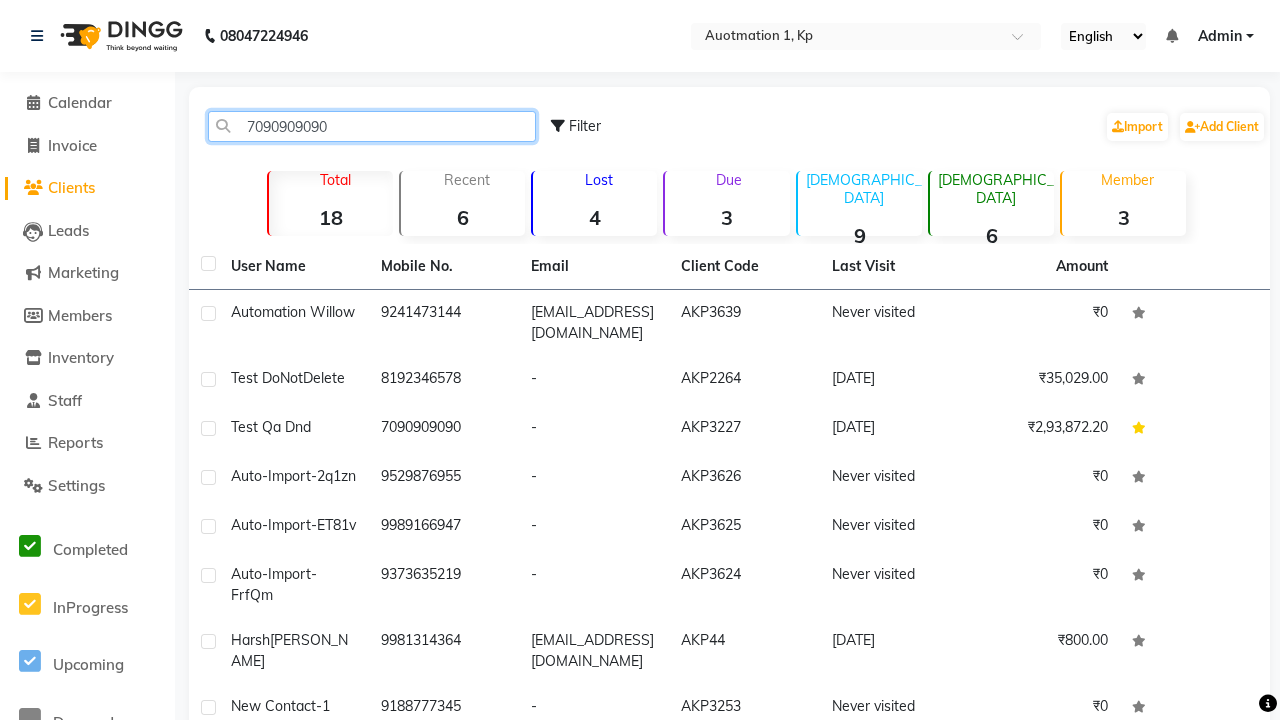 type on "7090909090" 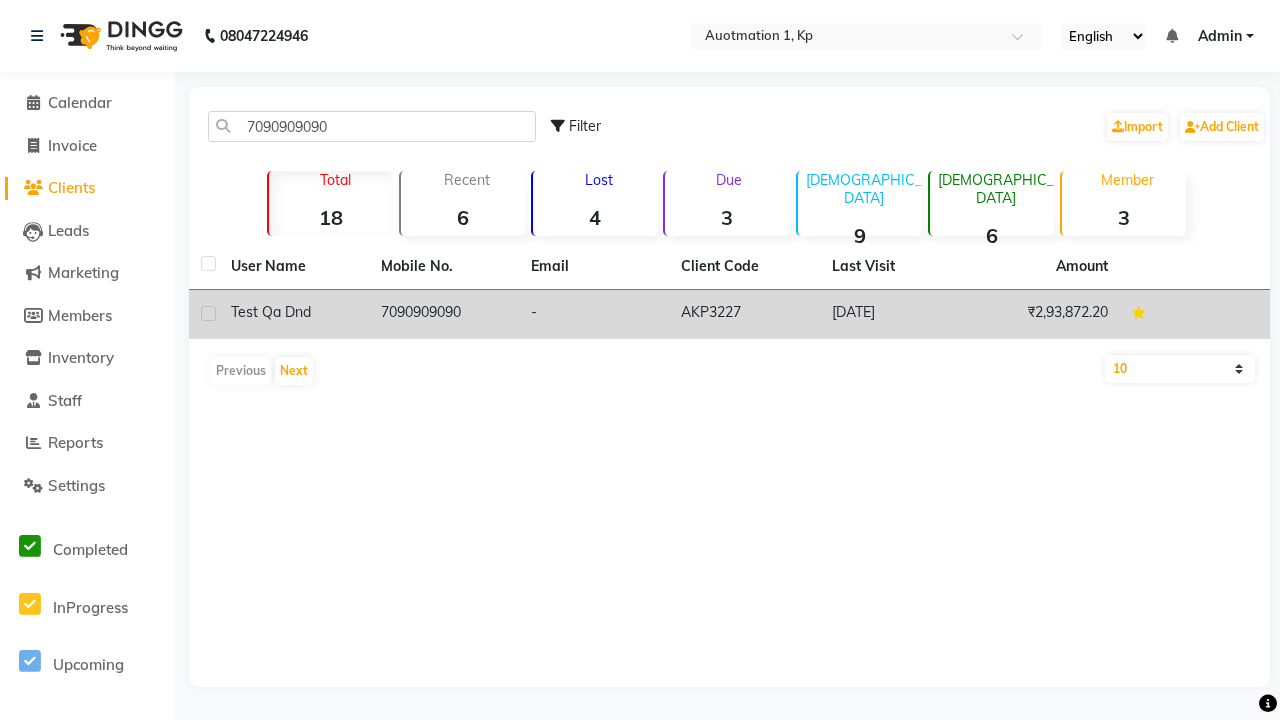 click on "7090909090" 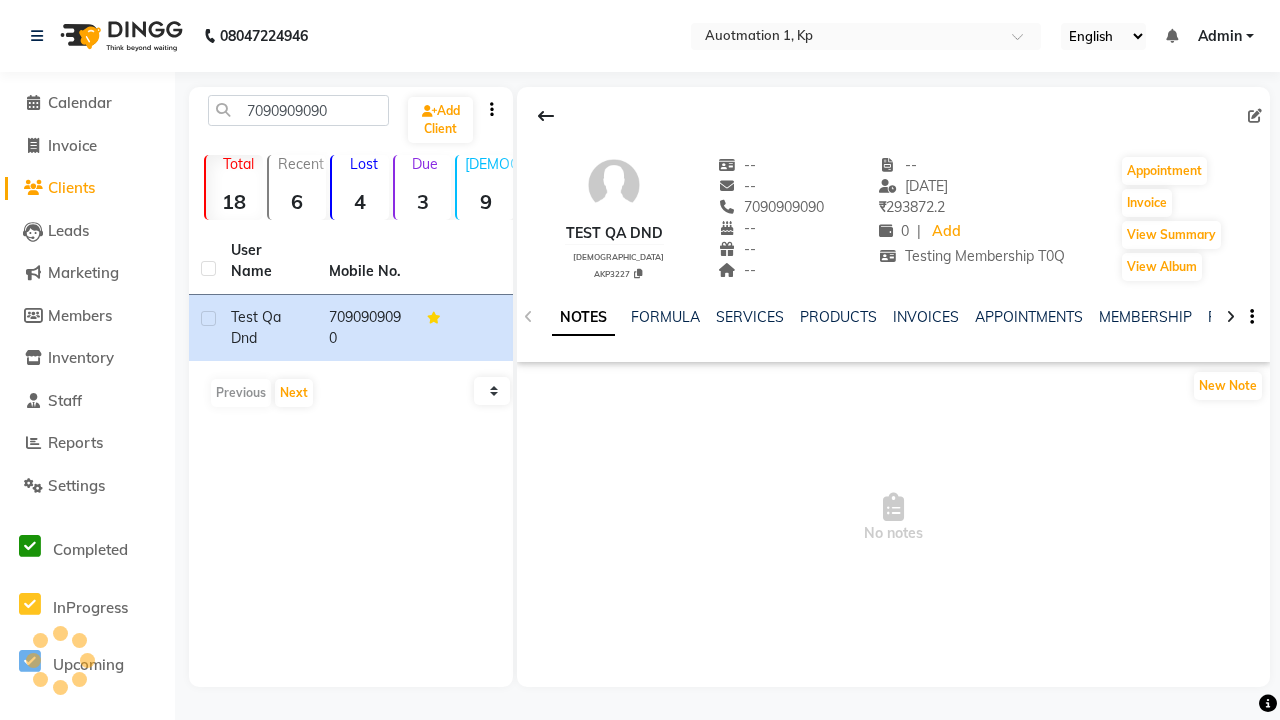 click on "FAMILY" 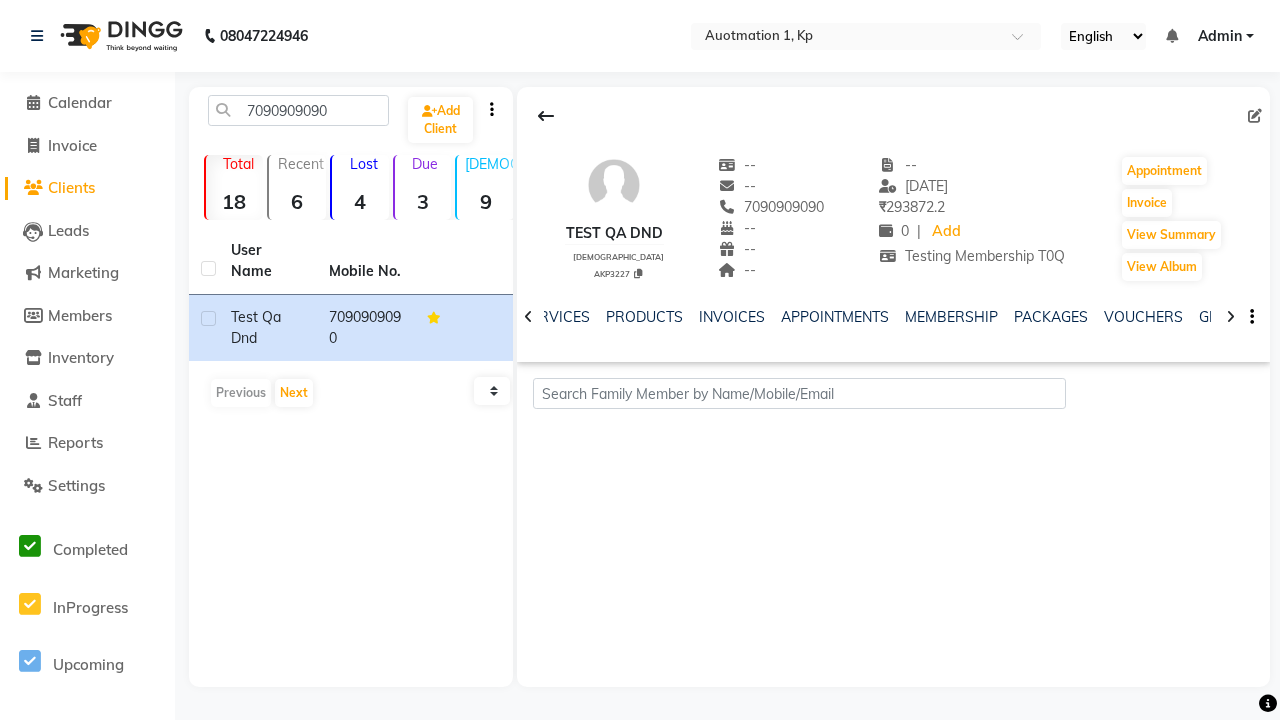 scroll, scrollTop: 0, scrollLeft: 433, axis: horizontal 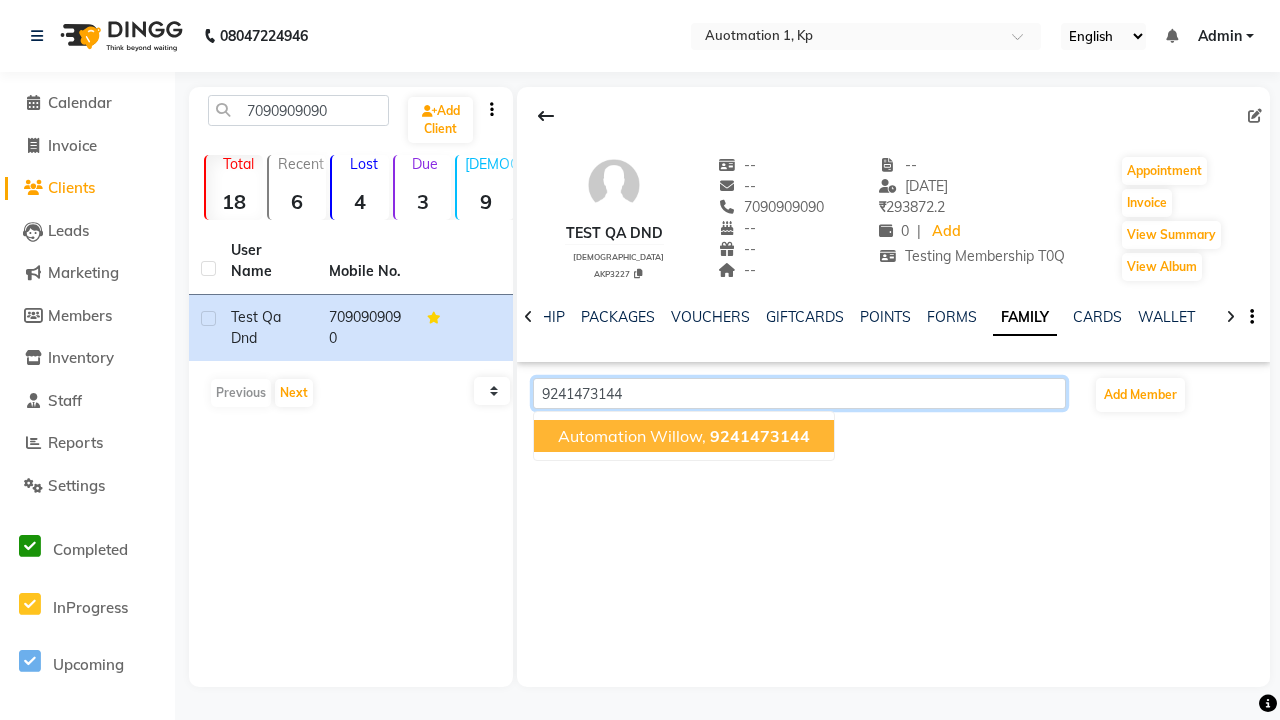 click on "9241473144" 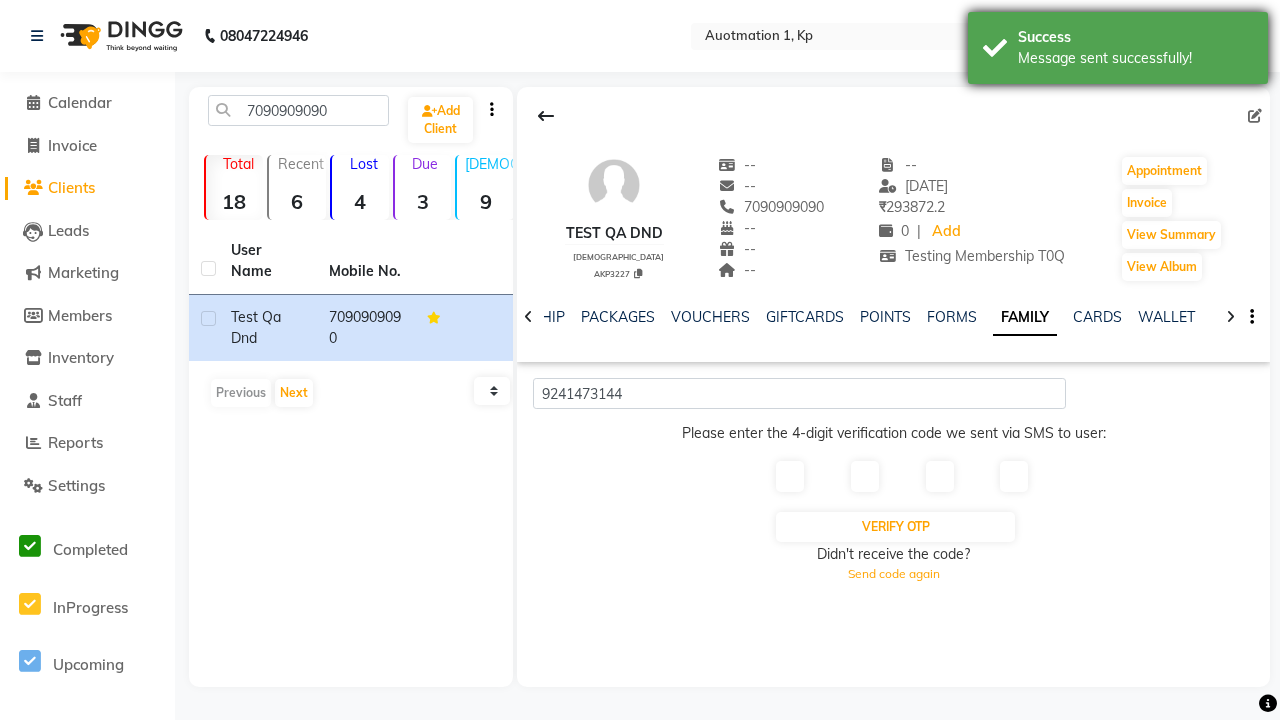 click on "Message sent successfully!" at bounding box center [1135, 58] 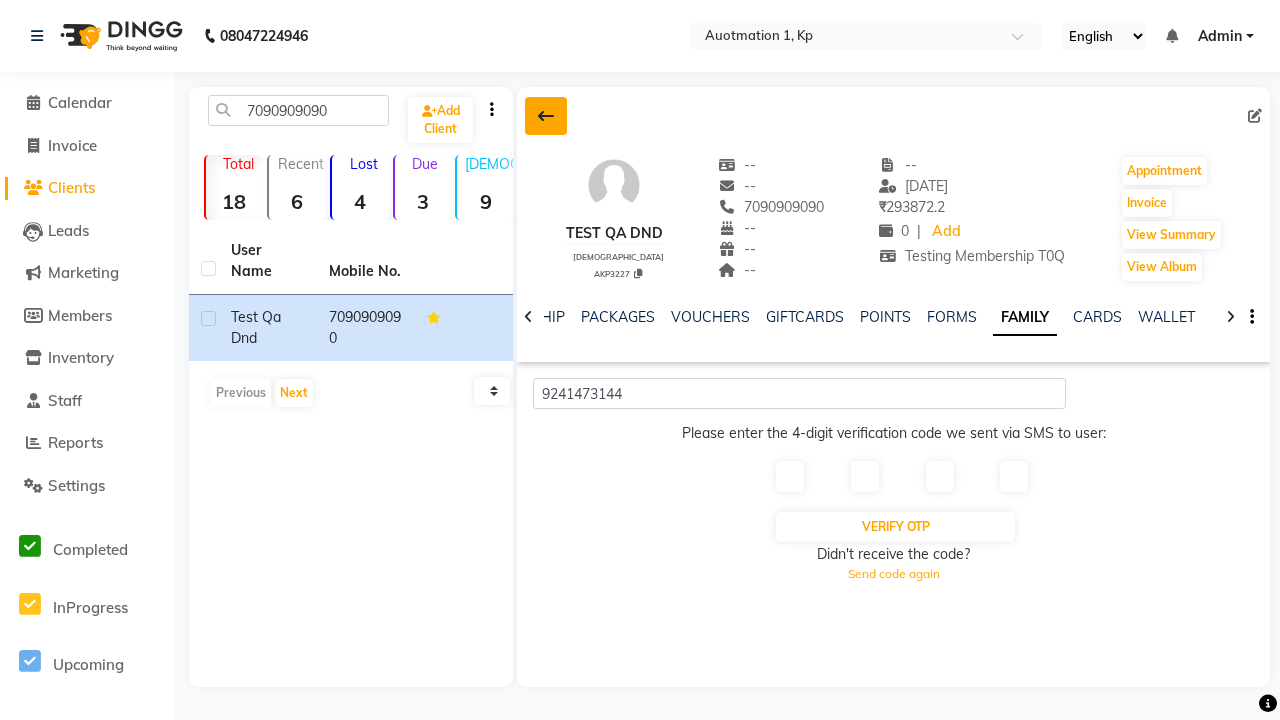 click 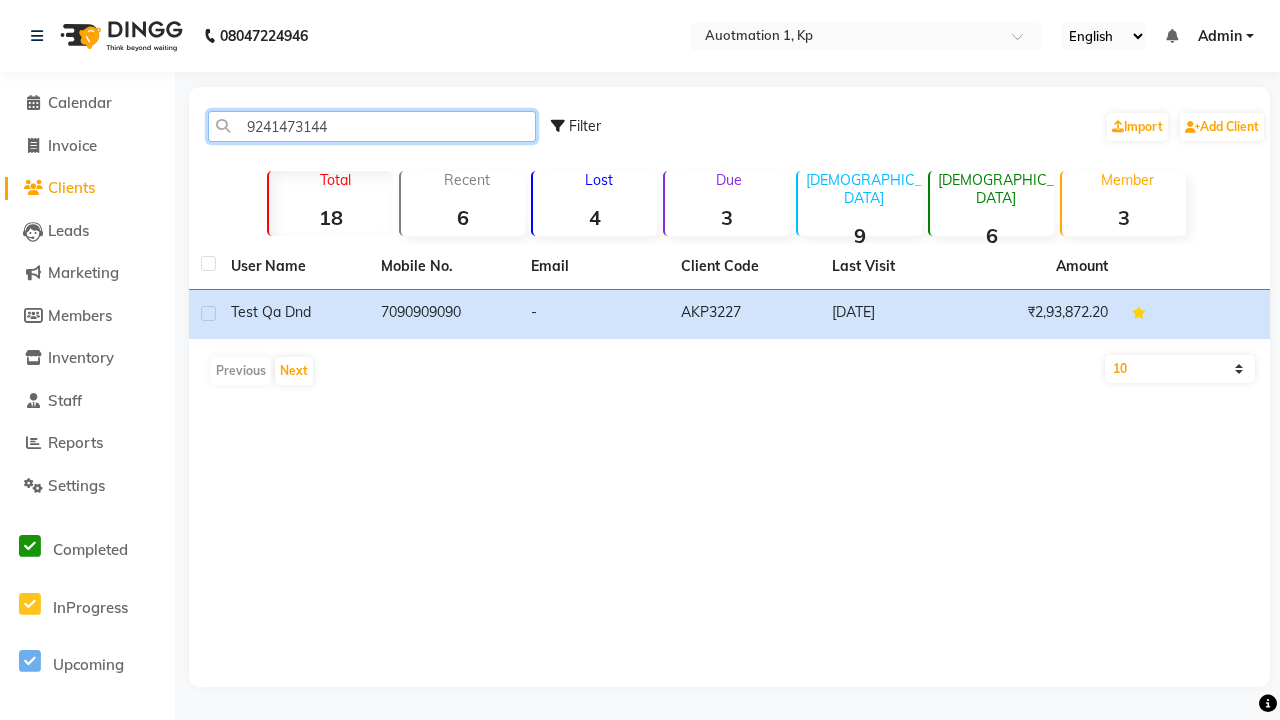 type on "9241473144" 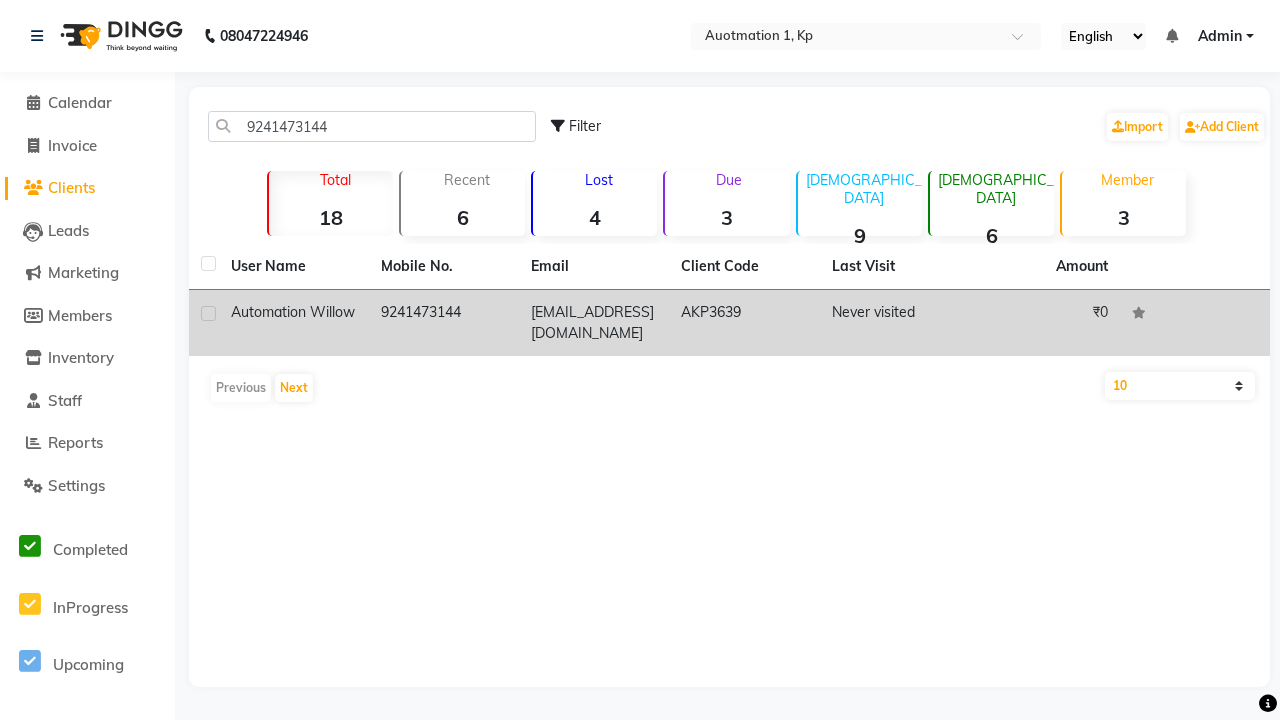 click on "9241473144" 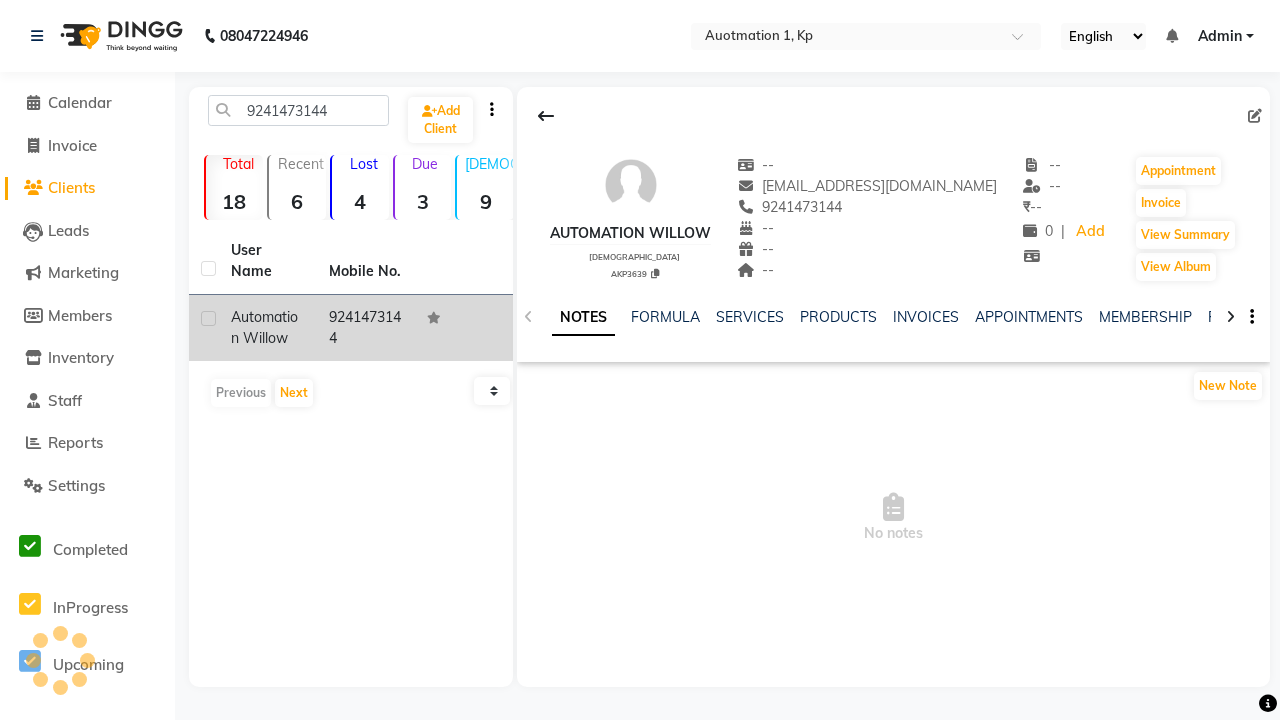 click 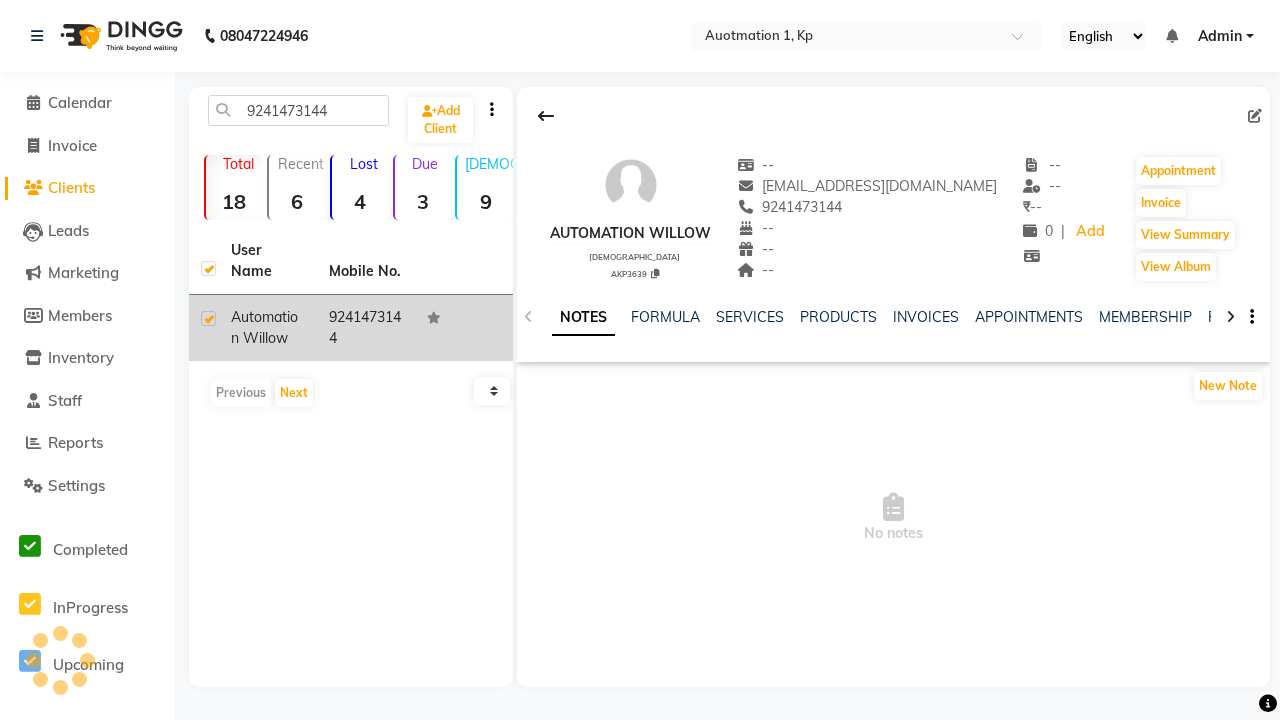 checkbox on "true" 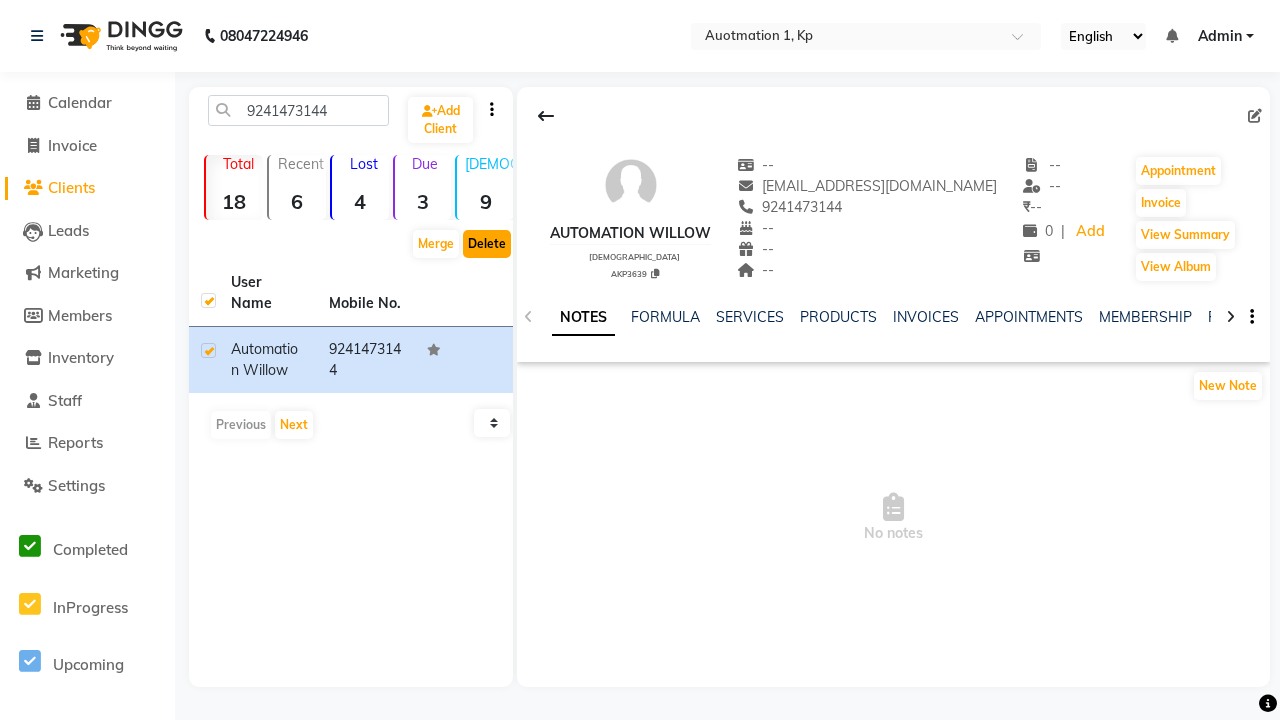 click on "Delete" 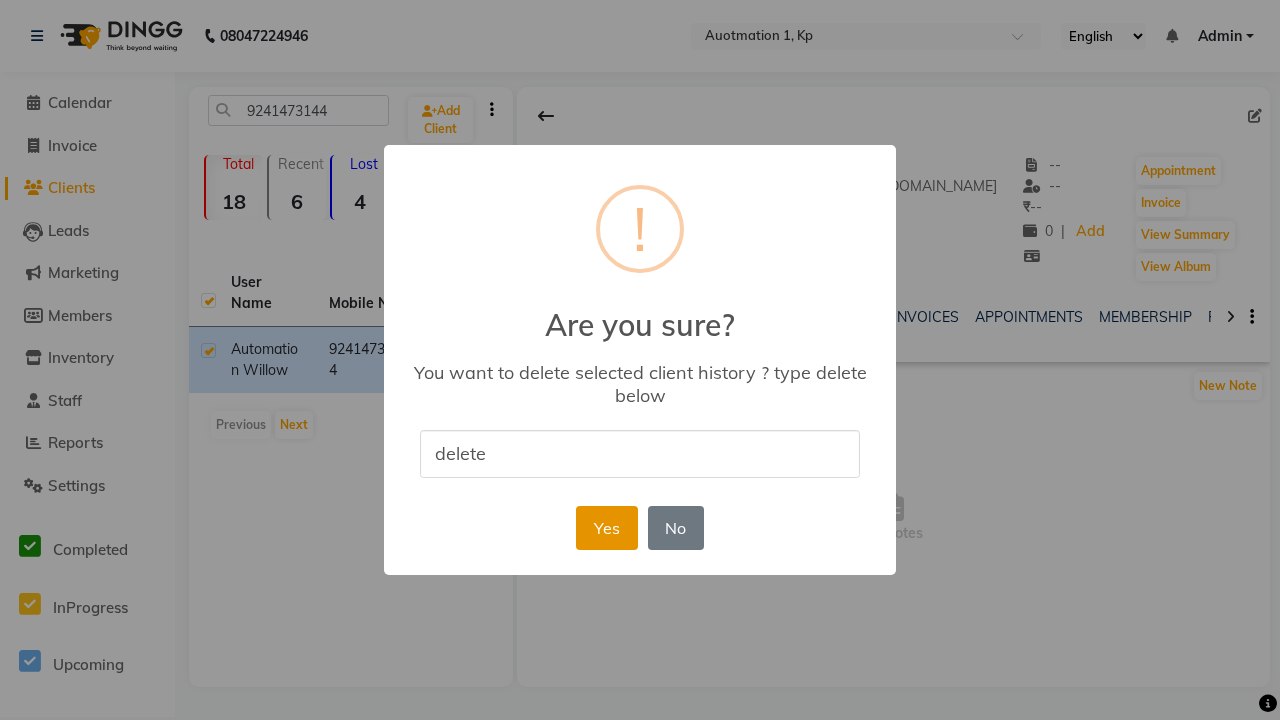 type on "delete" 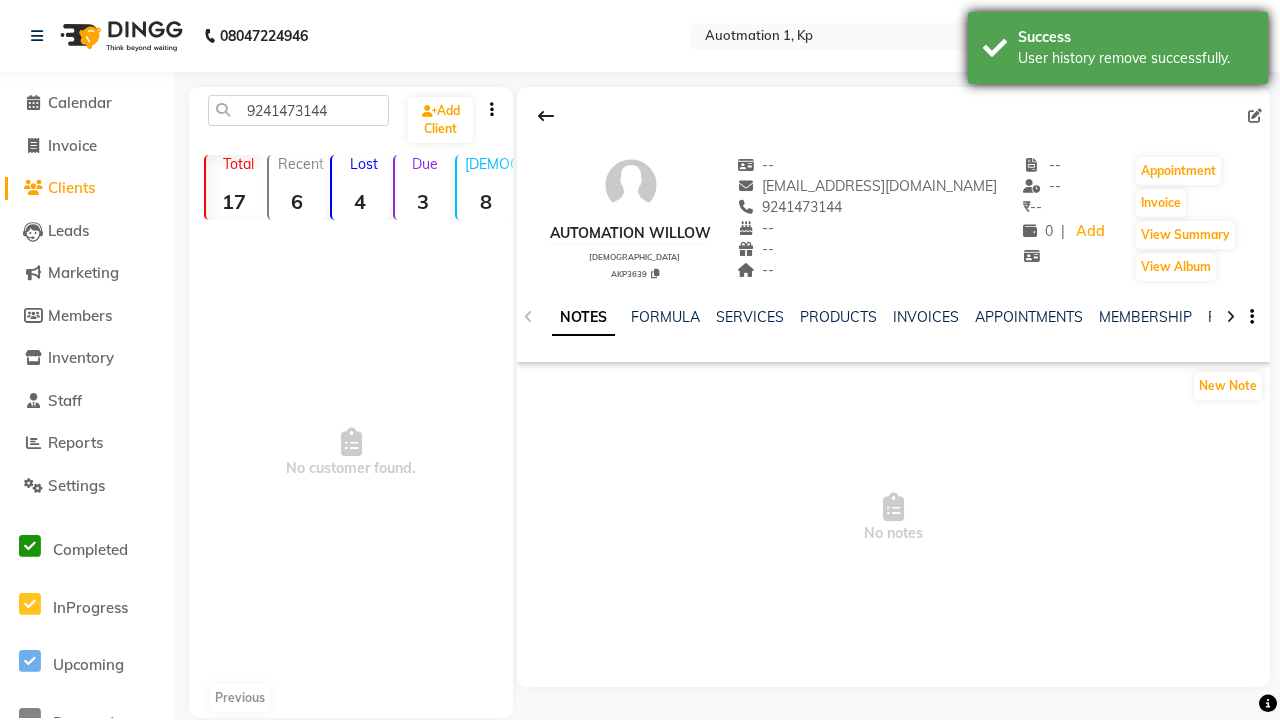 click on "User history remove successfully." at bounding box center (1135, 58) 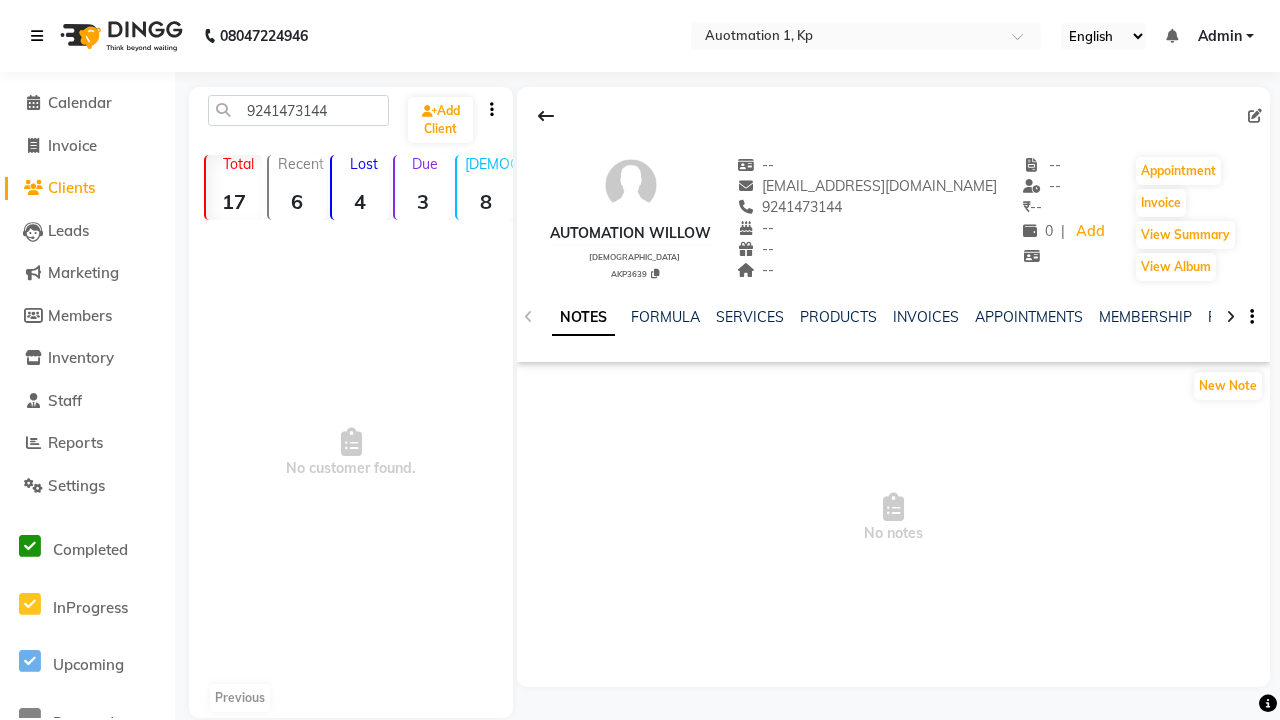click at bounding box center [37, 36] 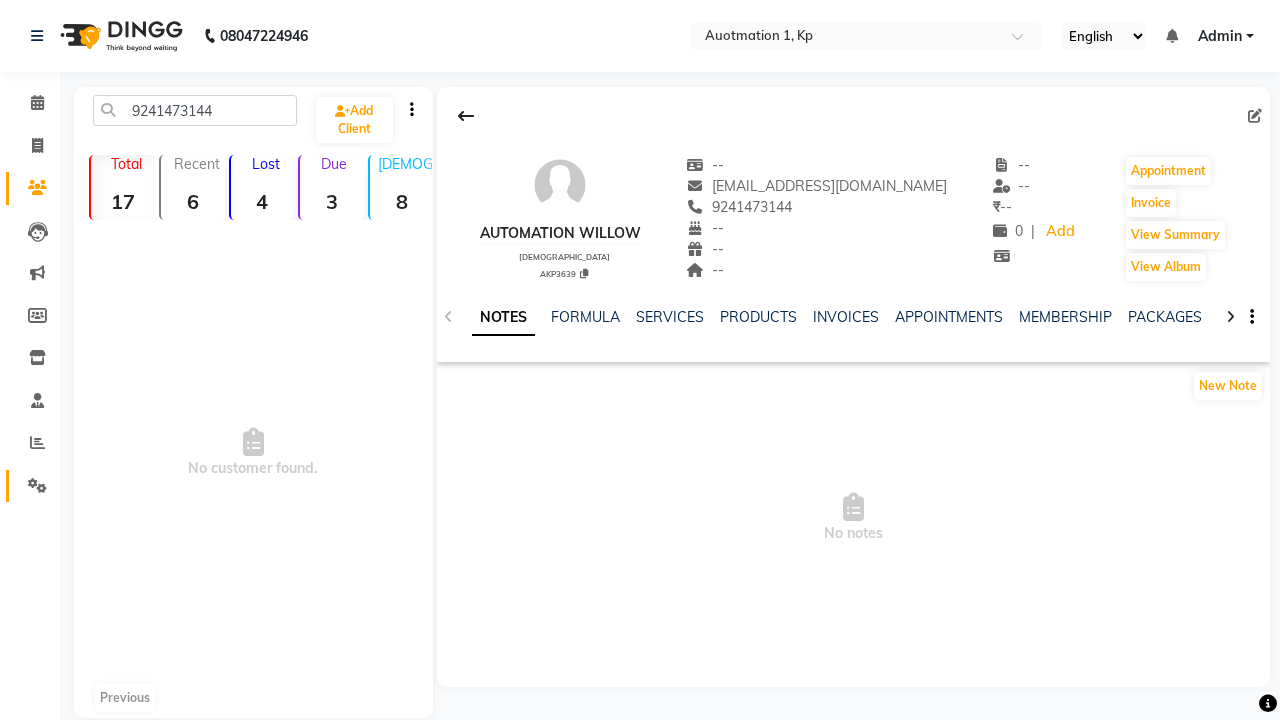 click 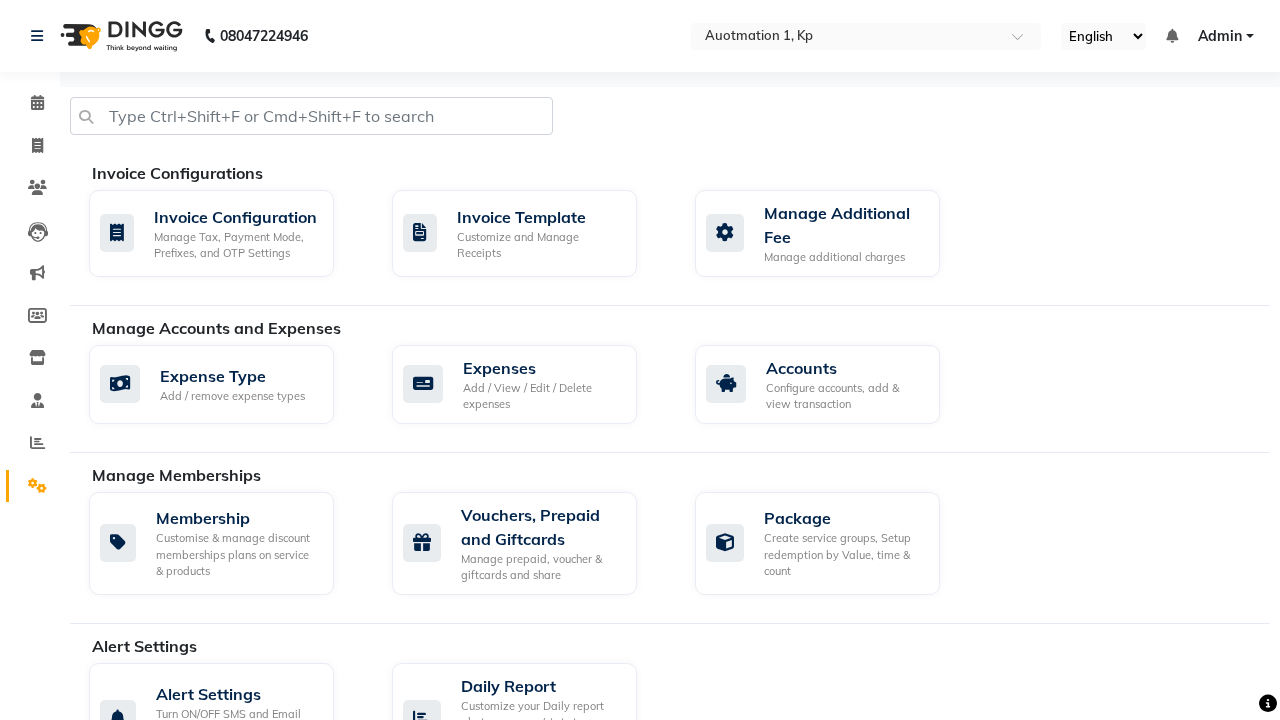 click on "Manage reset opening cash, change password." 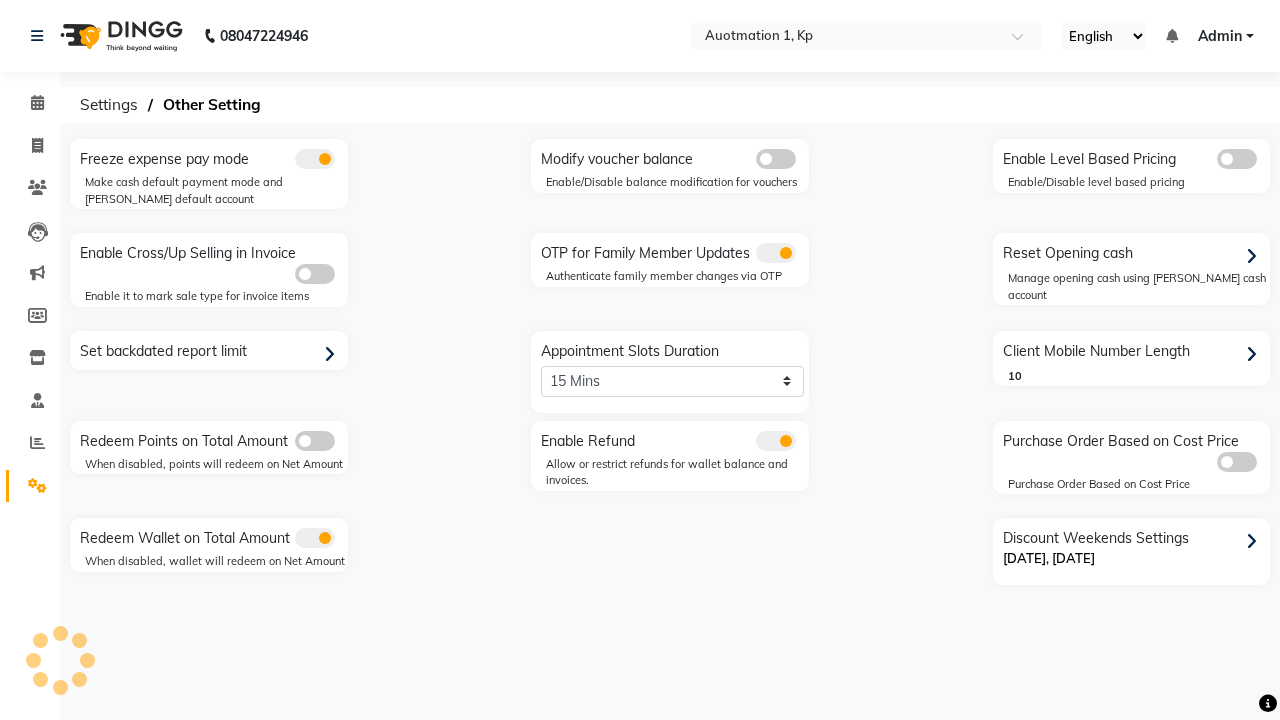 click 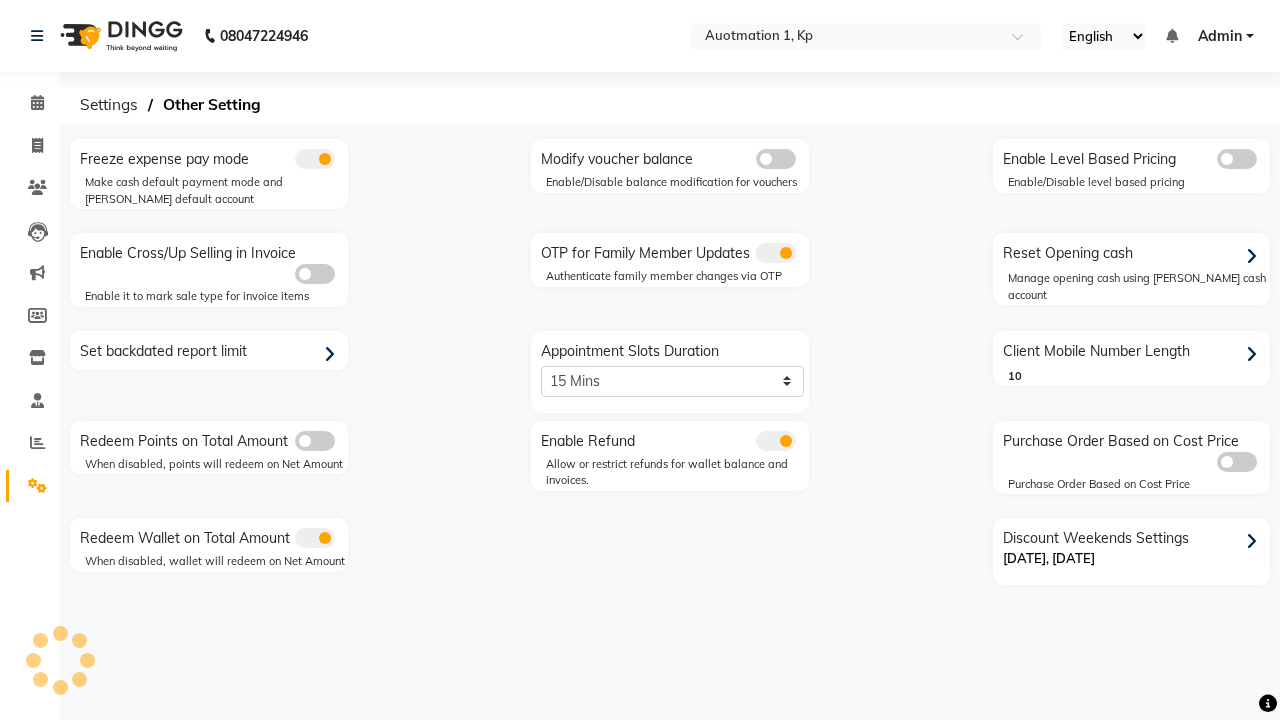 click 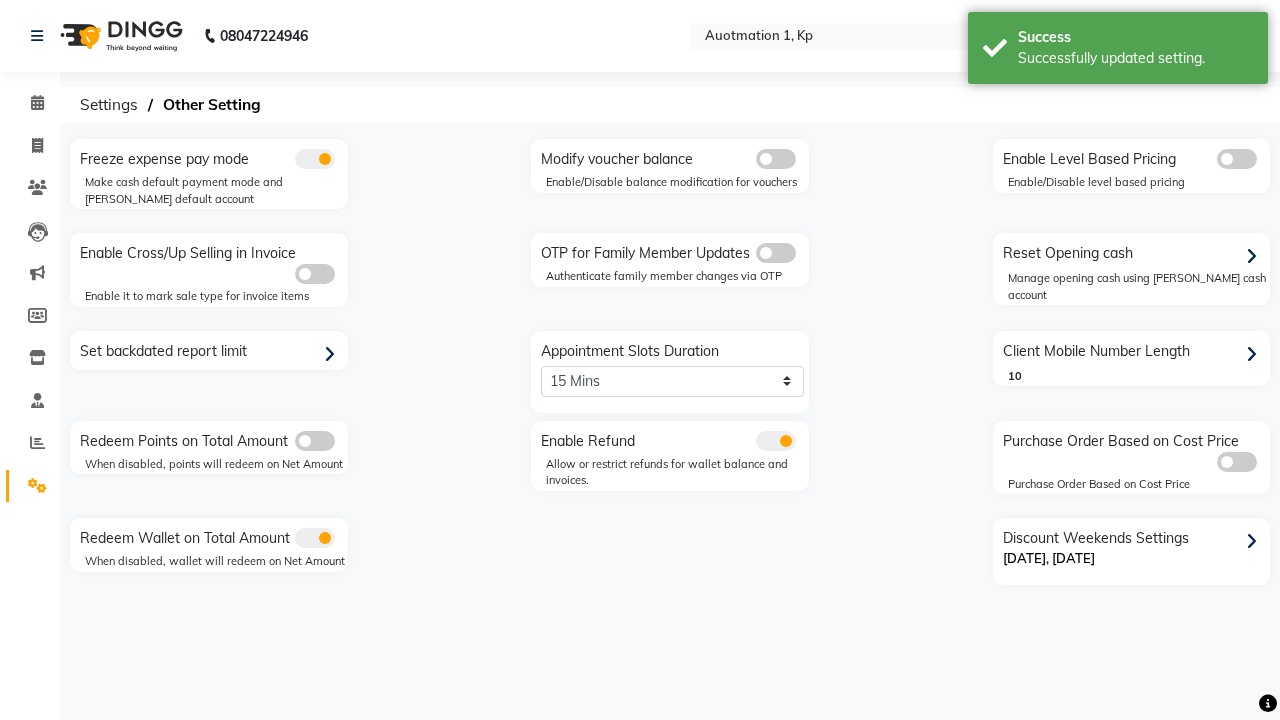 scroll, scrollTop: 0, scrollLeft: 5, axis: horizontal 